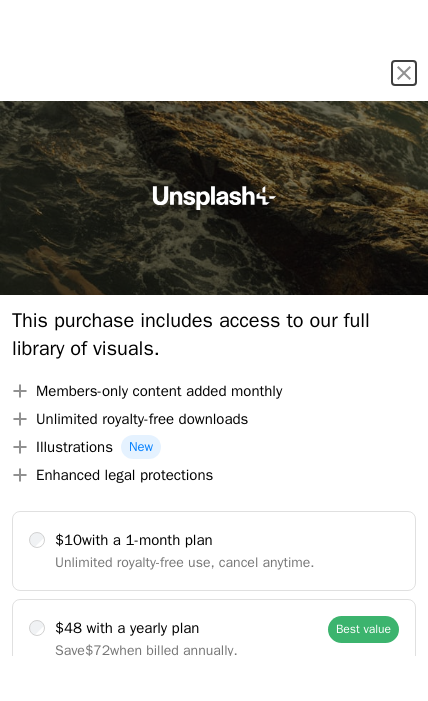 scroll, scrollTop: 0, scrollLeft: 0, axis: both 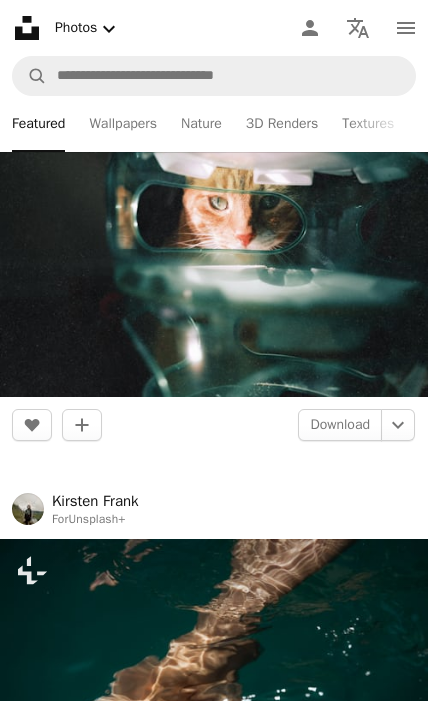 click at bounding box center (214, 254) 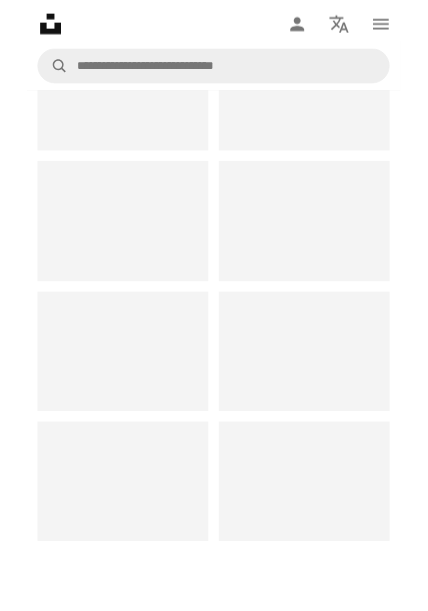 scroll, scrollTop: 0, scrollLeft: 0, axis: both 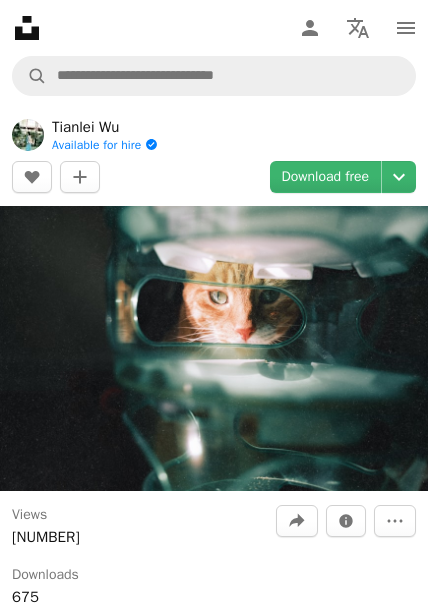 click on "Download free" at bounding box center [326, 177] 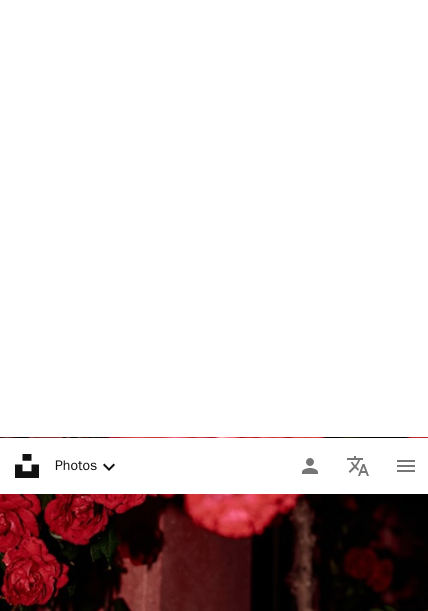 scroll, scrollTop: 0, scrollLeft: 0, axis: both 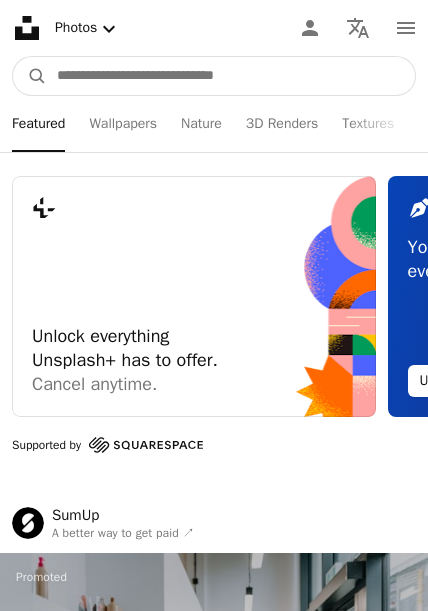 click at bounding box center (231, 76) 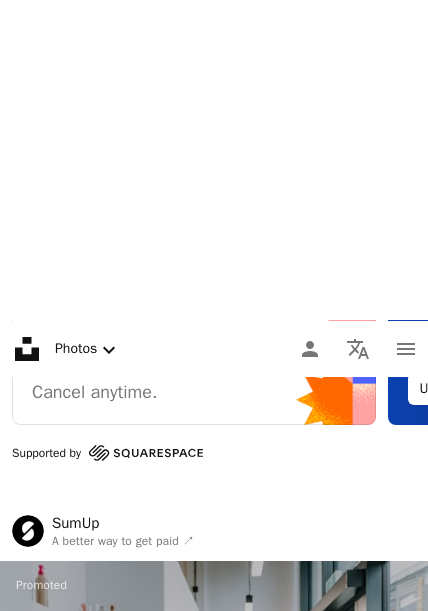 scroll, scrollTop: 0, scrollLeft: 0, axis: both 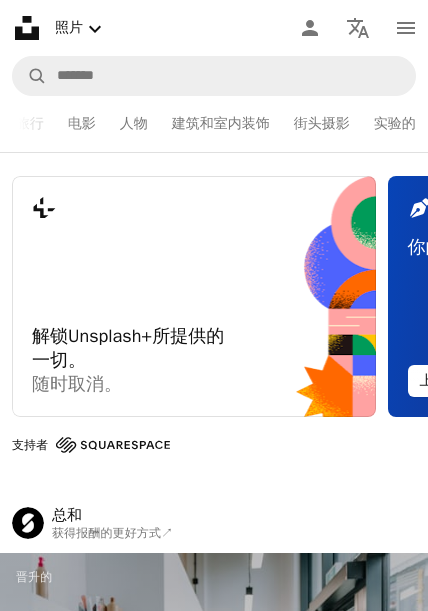 click on "实验的" at bounding box center [395, 124] 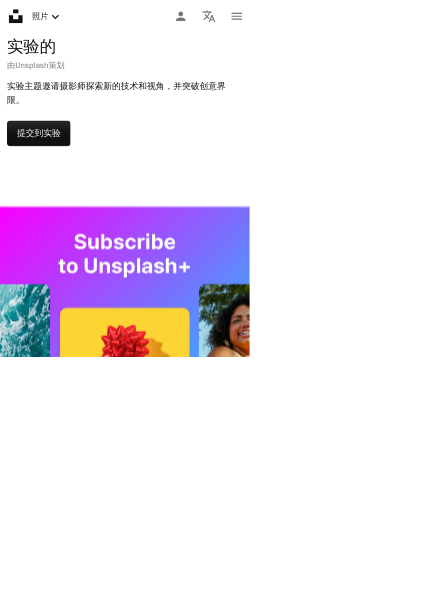 scroll, scrollTop: 0, scrollLeft: 0, axis: both 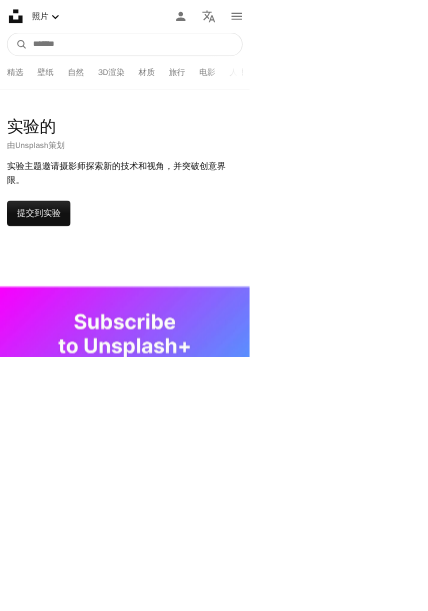 click at bounding box center (231, 76) 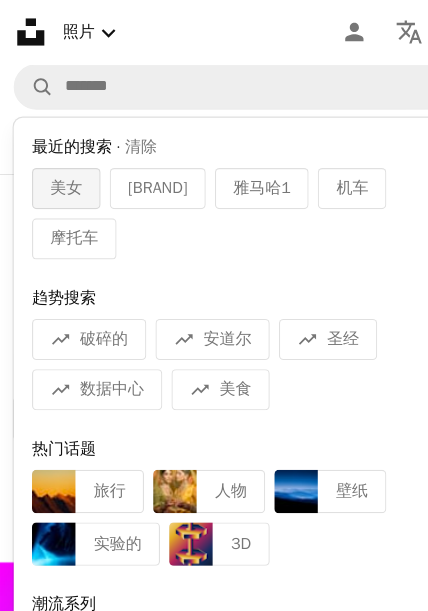 click on "美女" at bounding box center [58, 165] 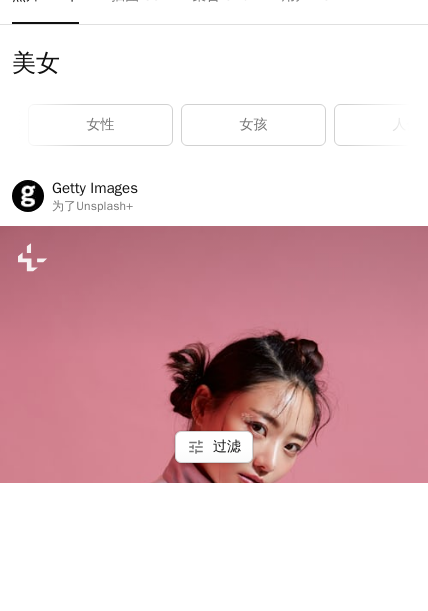 scroll, scrollTop: 0, scrollLeft: 293, axis: horizontal 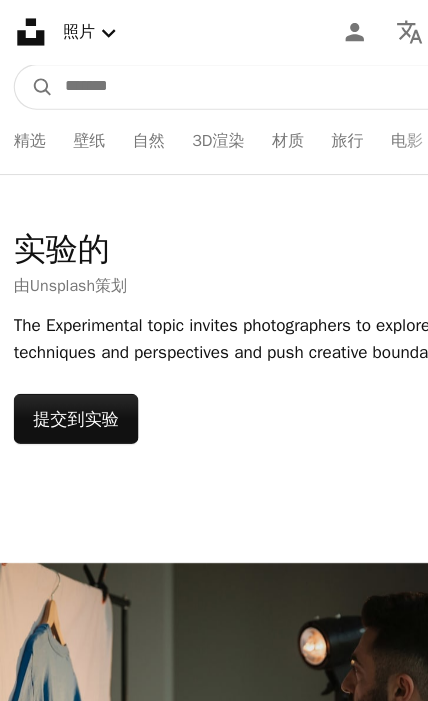 click at bounding box center [231, 76] 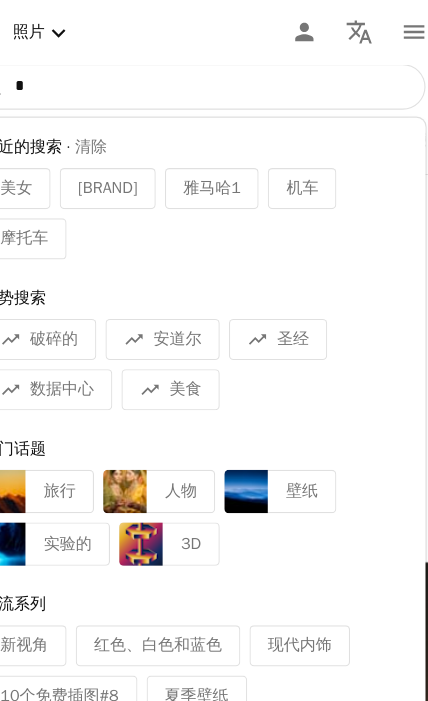 type on "*" 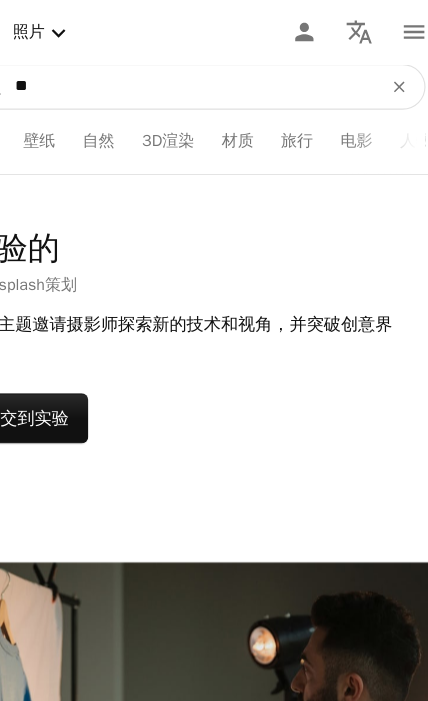 type on "**" 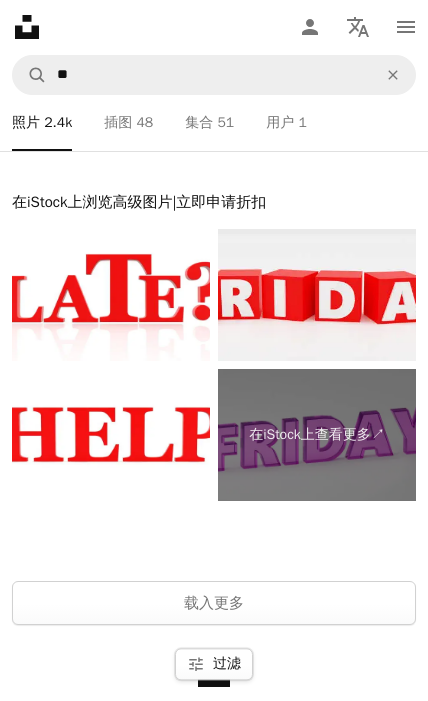 scroll, scrollTop: 13139, scrollLeft: 0, axis: vertical 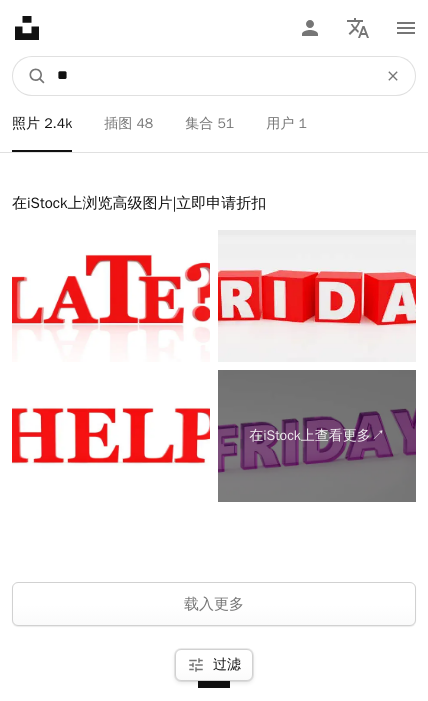 click on "**" at bounding box center (209, 76) 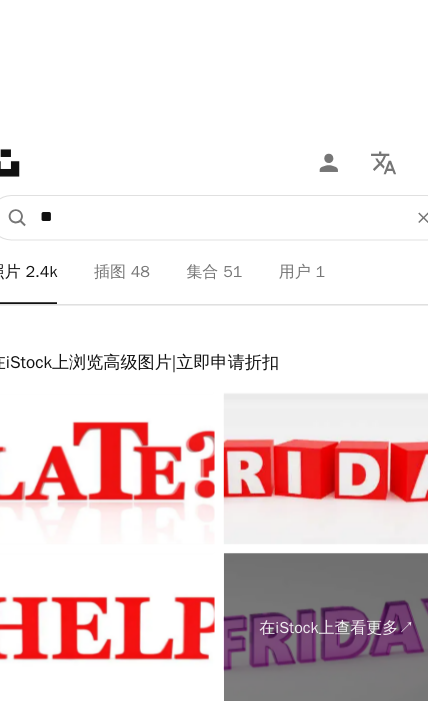 type on "*" 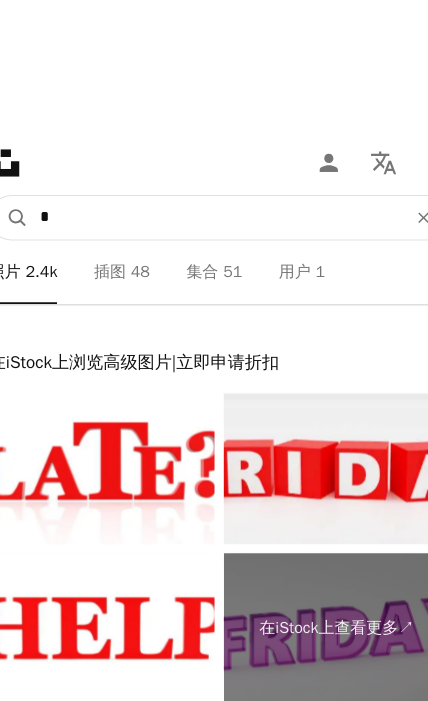 scroll, scrollTop: 13024, scrollLeft: 0, axis: vertical 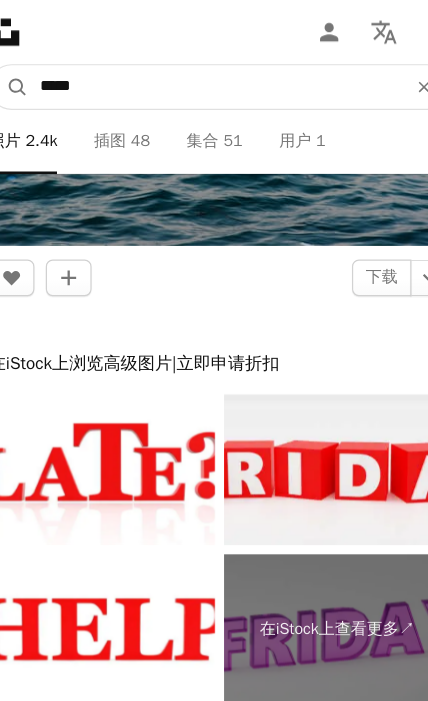 type on "*" 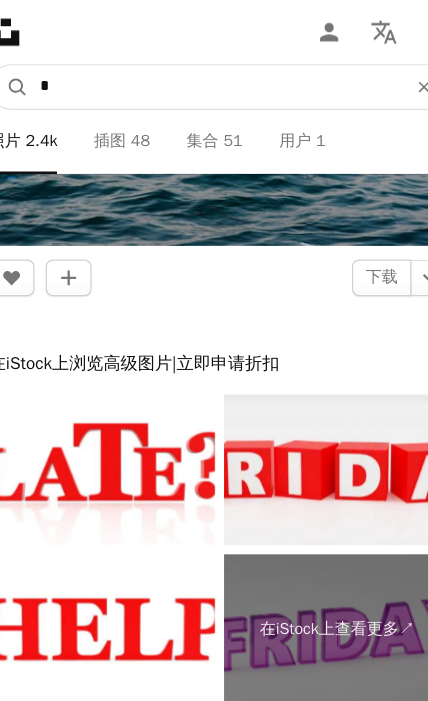 click on "A magnifying glass" at bounding box center [30, 76] 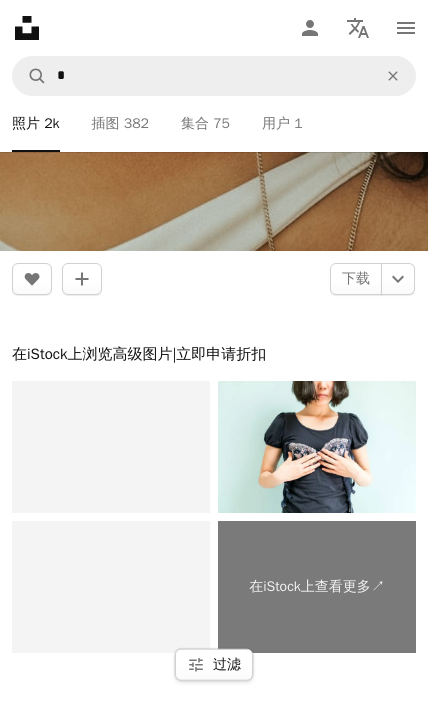 scroll, scrollTop: 13304, scrollLeft: 0, axis: vertical 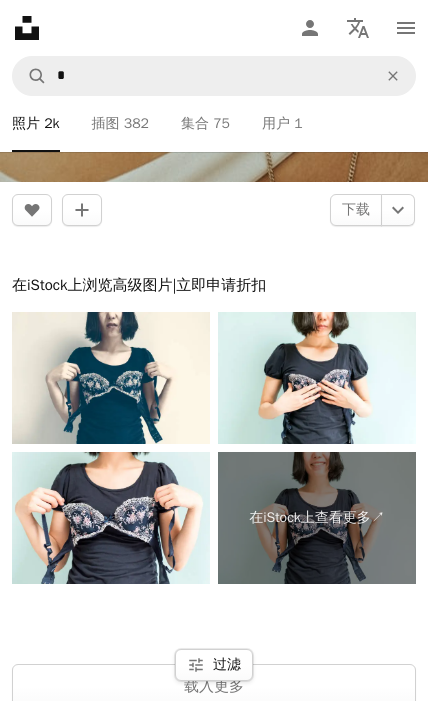 click on "载入更多" at bounding box center [214, 686] 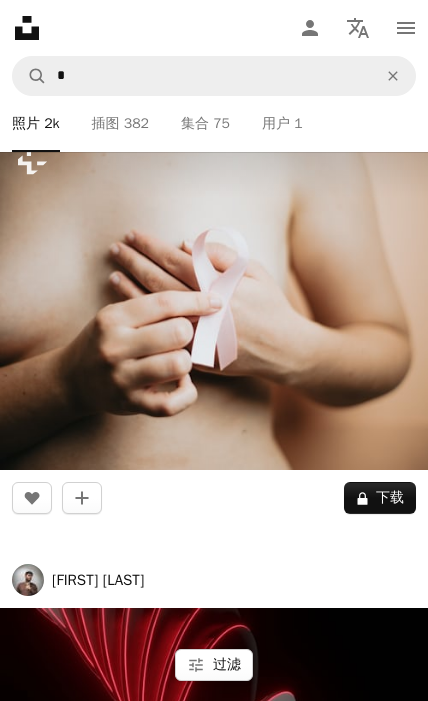 scroll, scrollTop: 16443, scrollLeft: 0, axis: vertical 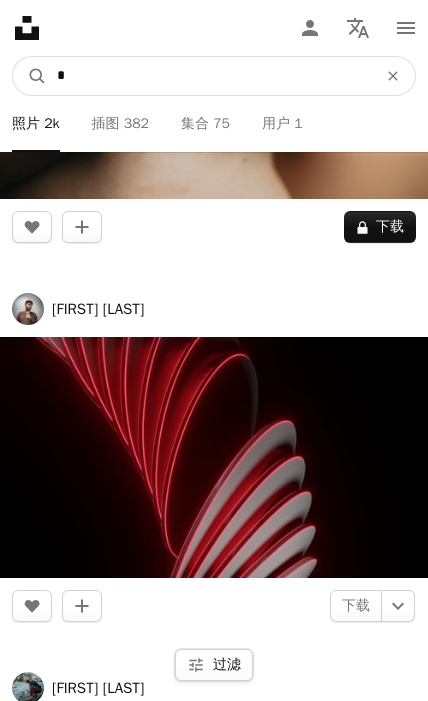 click on "*" at bounding box center [209, 76] 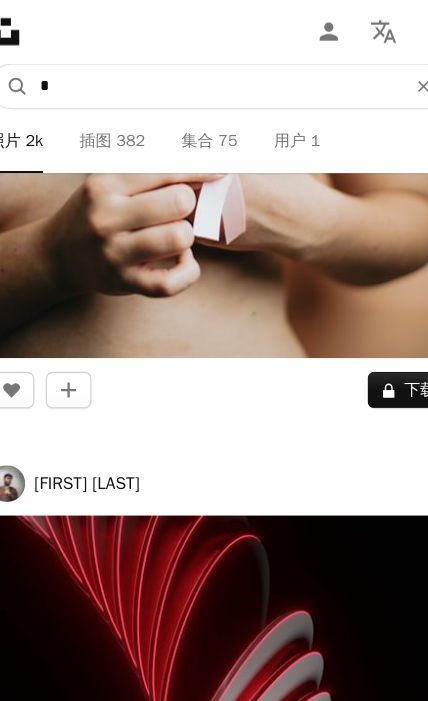 scroll, scrollTop: 16328, scrollLeft: 0, axis: vertical 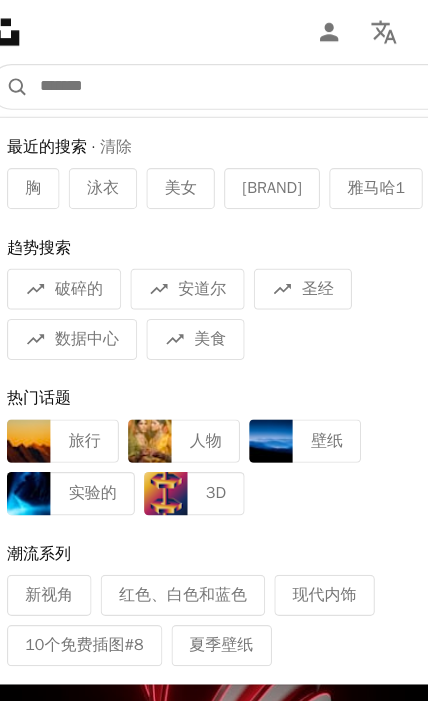click at bounding box center (231, 76) 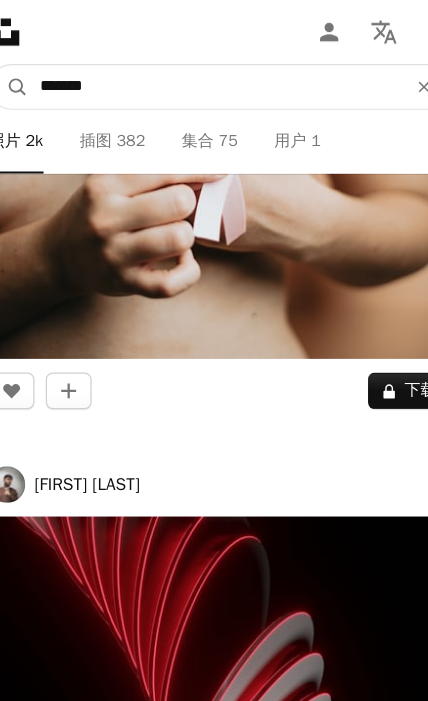 type on "******" 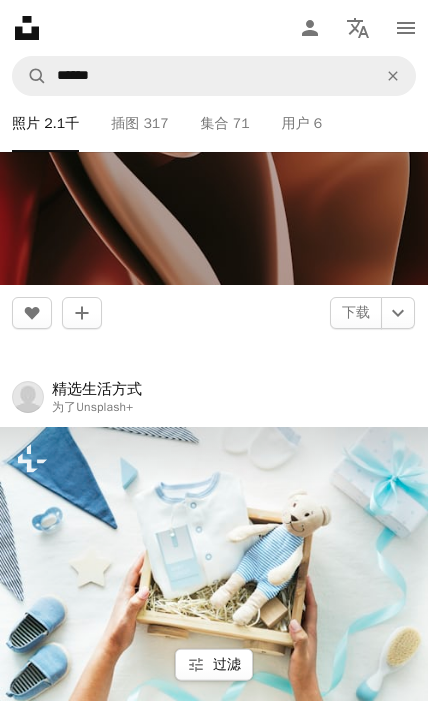 scroll, scrollTop: 10992, scrollLeft: 0, axis: vertical 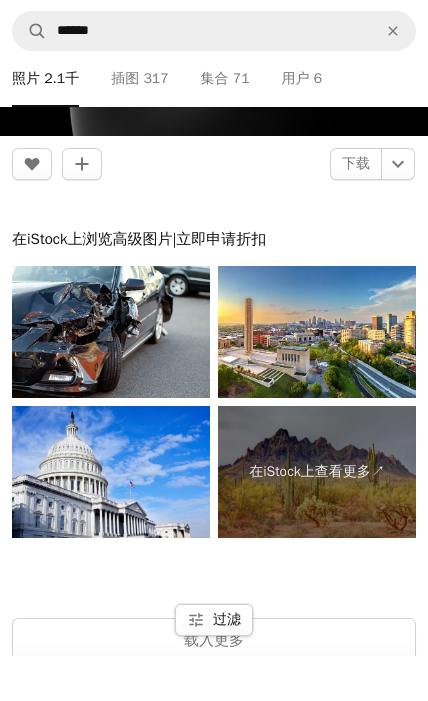 click on "载入更多" at bounding box center (214, 685) 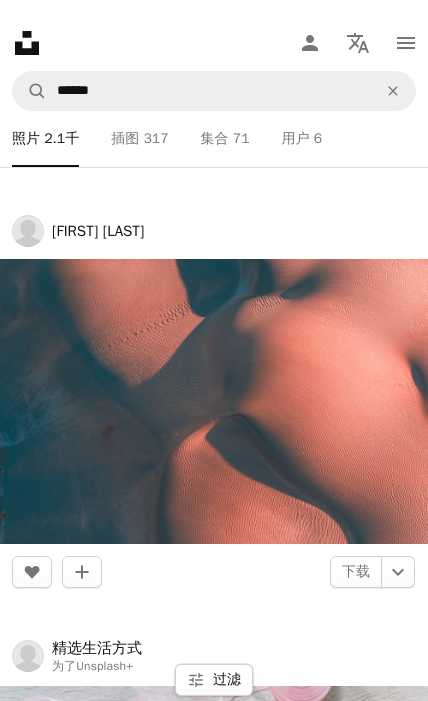 scroll, scrollTop: 17556, scrollLeft: 0, axis: vertical 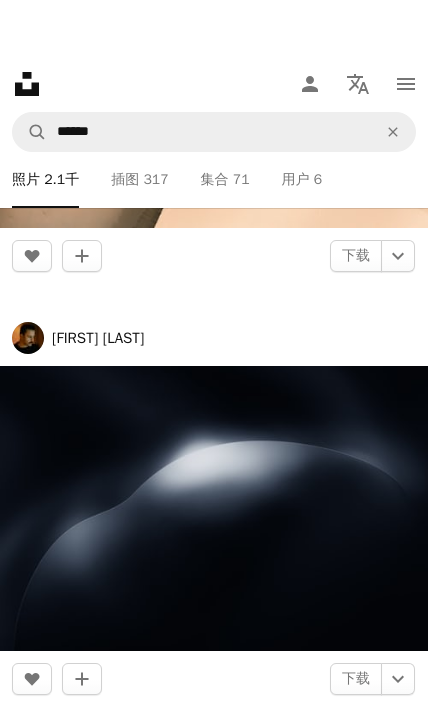 click at bounding box center [214, 12] 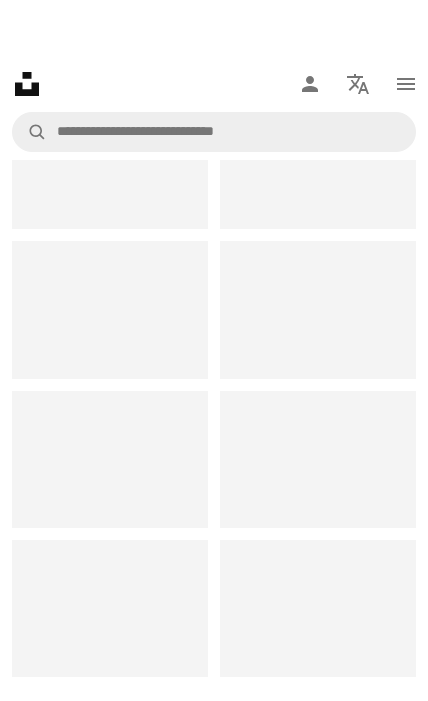 scroll, scrollTop: 2087, scrollLeft: 0, axis: vertical 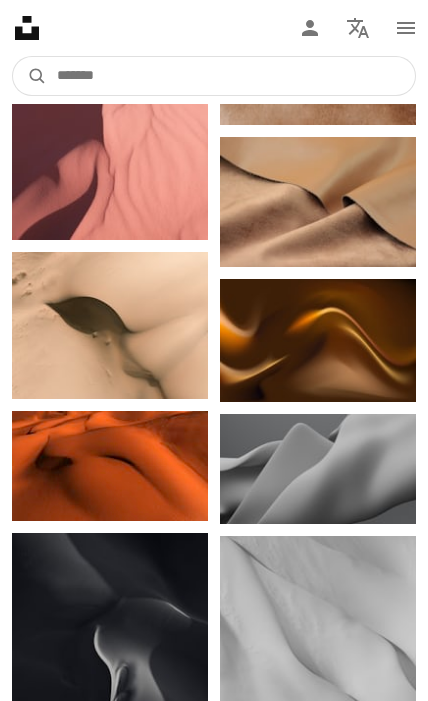click at bounding box center [231, 76] 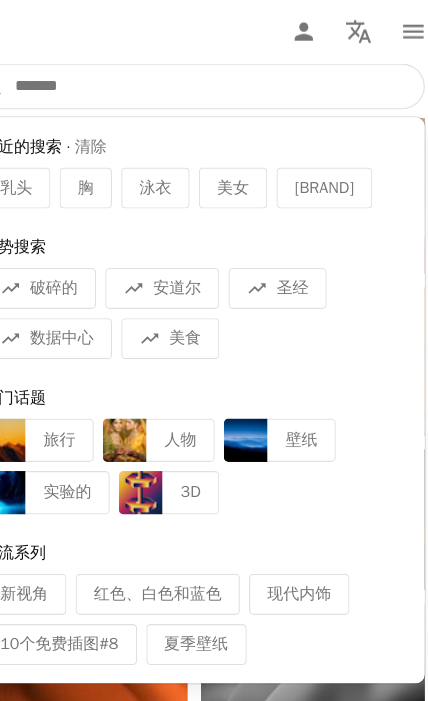 scroll, scrollTop: 1972, scrollLeft: 0, axis: vertical 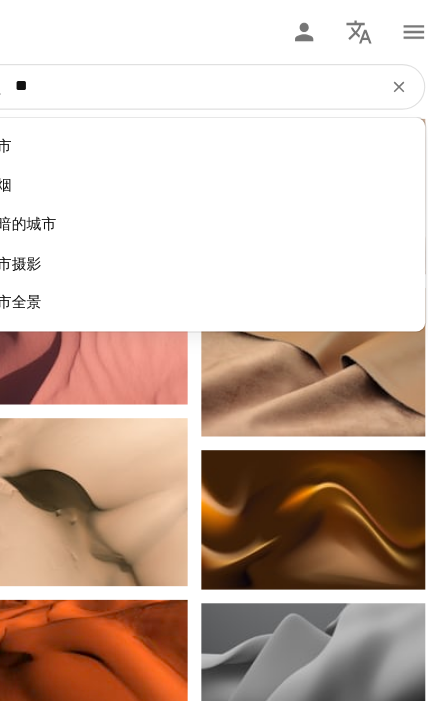type on "*" 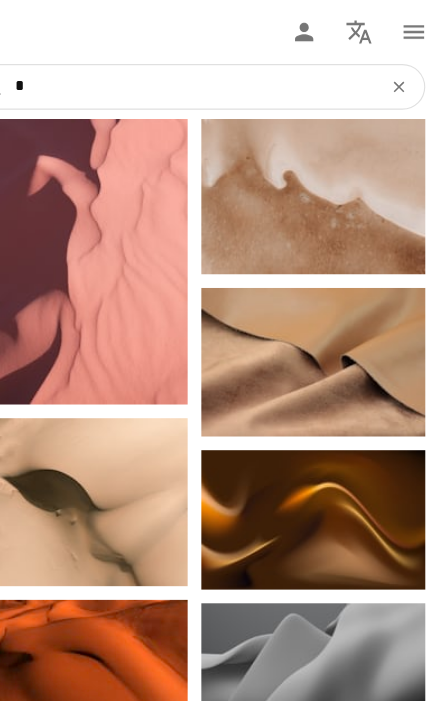 click on "A magnifying glass" at bounding box center [30, 76] 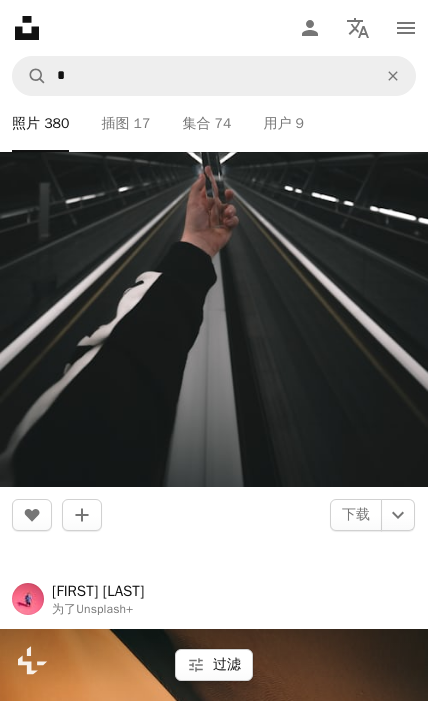 scroll, scrollTop: 3478, scrollLeft: 0, axis: vertical 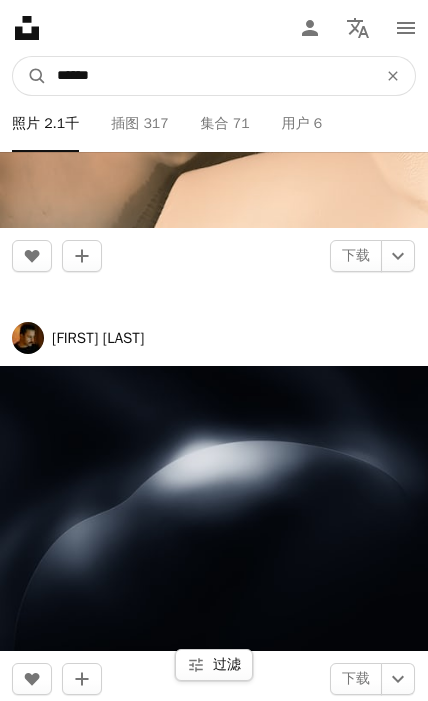 click on "******" at bounding box center (209, 76) 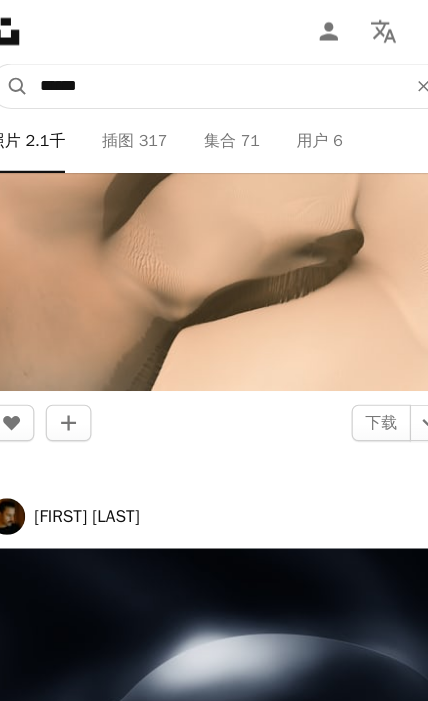 scroll, scrollTop: 19433, scrollLeft: 0, axis: vertical 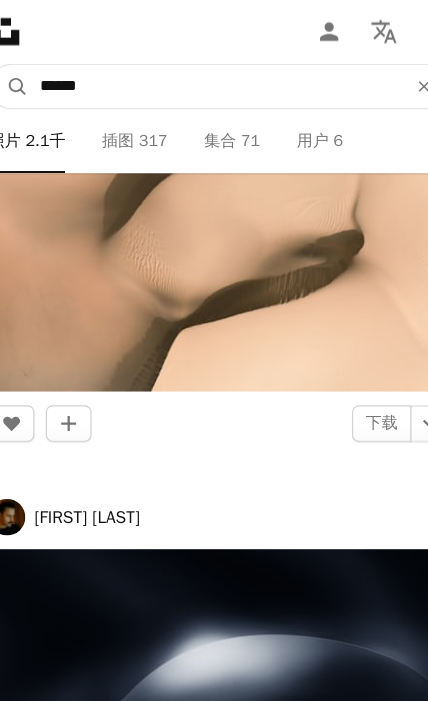 click on "******" at bounding box center (209, 76) 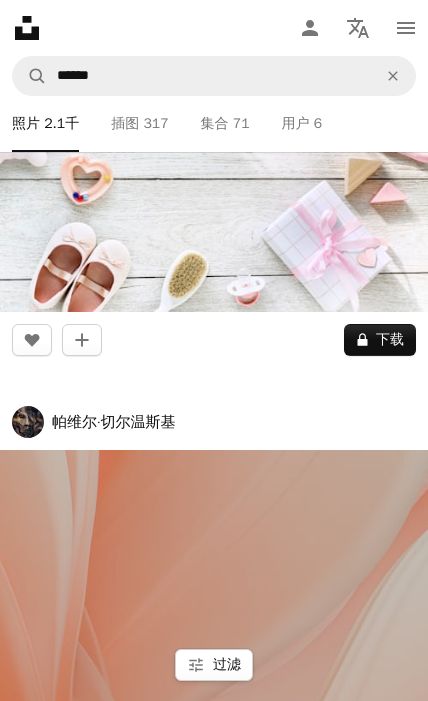 click on "A stack of folders 集合   71" at bounding box center [225, 124] 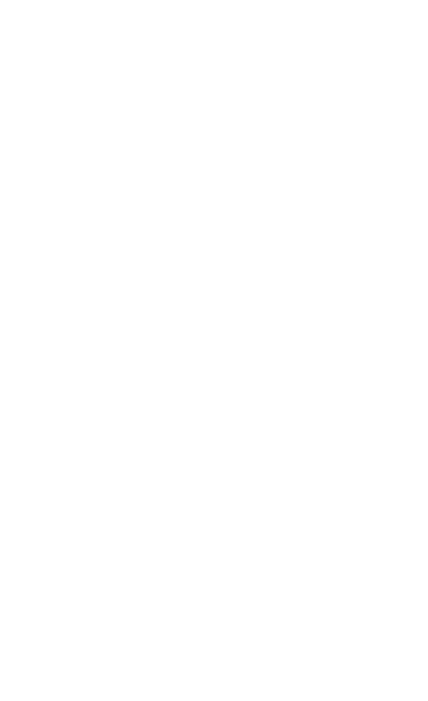 scroll, scrollTop: 0, scrollLeft: 0, axis: both 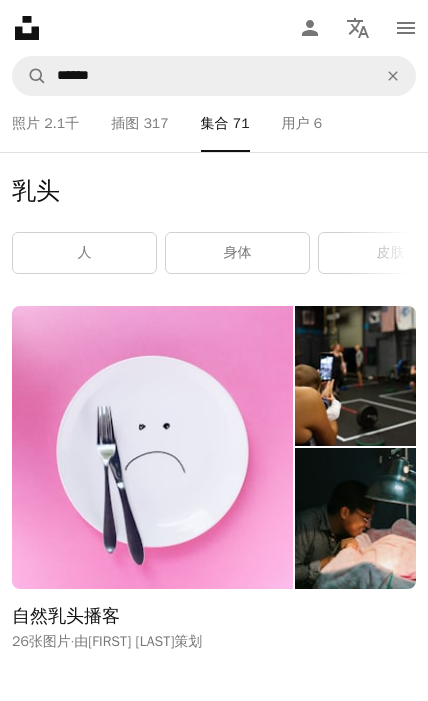 click on "身体" at bounding box center [237, 253] 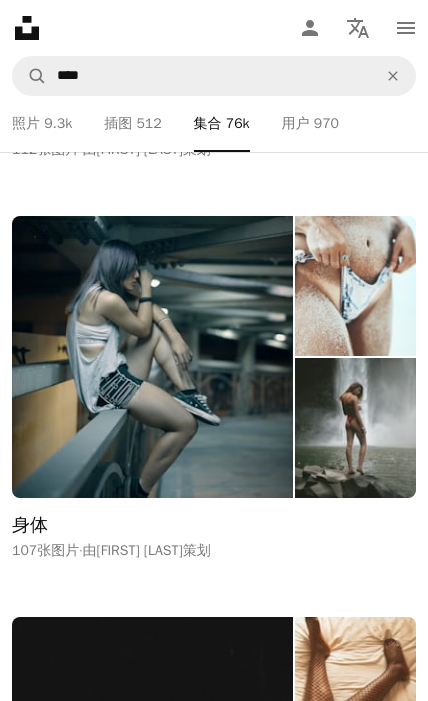 scroll, scrollTop: 4109, scrollLeft: 0, axis: vertical 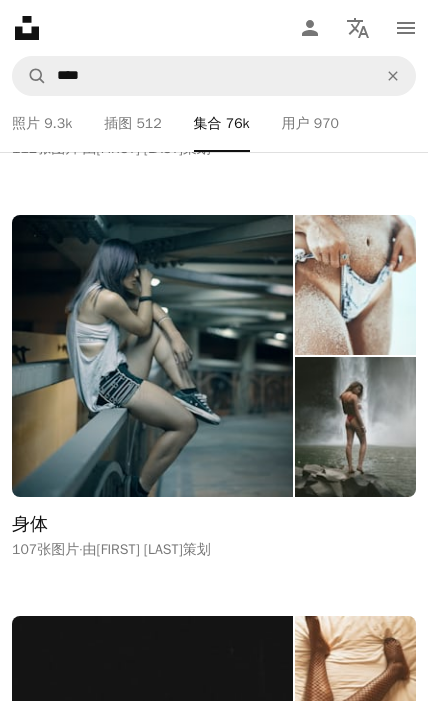 click at bounding box center [355, 285] 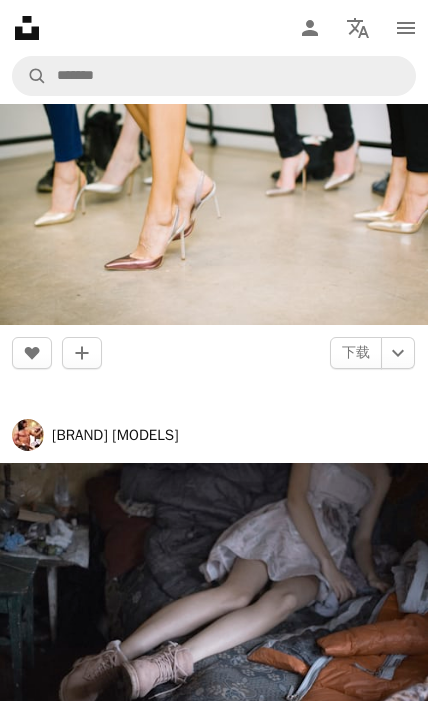scroll, scrollTop: 6003, scrollLeft: 0, axis: vertical 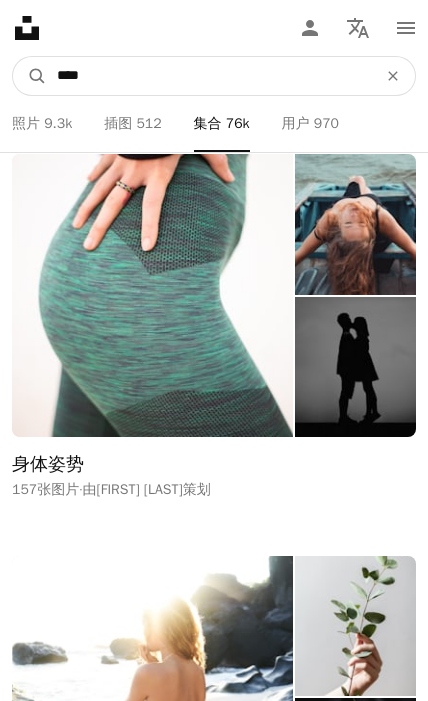 click on "****" at bounding box center (209, 76) 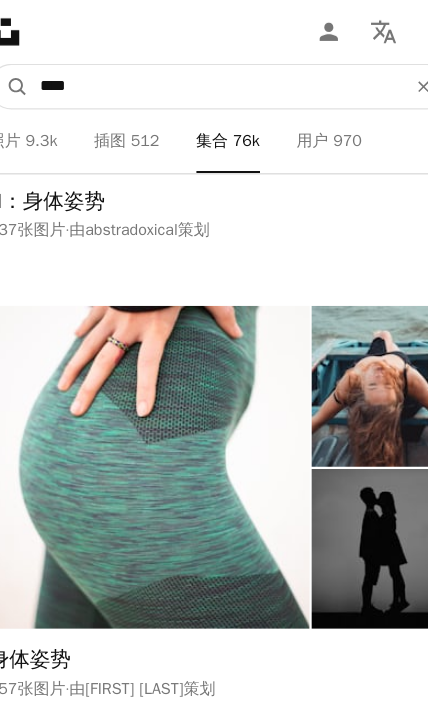 scroll, scrollTop: 10082, scrollLeft: 0, axis: vertical 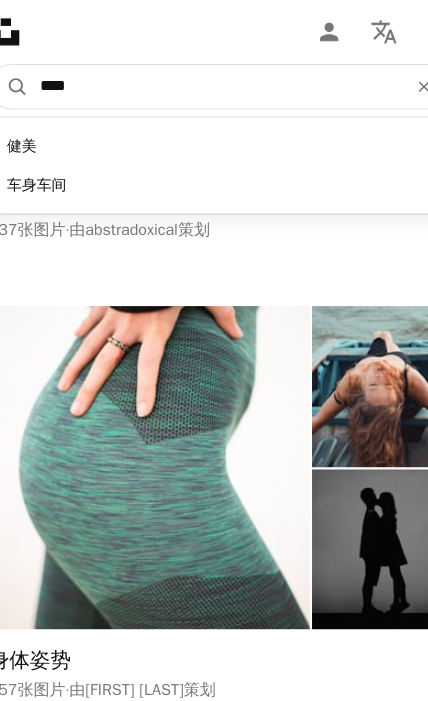 click on "****" at bounding box center (209, 76) 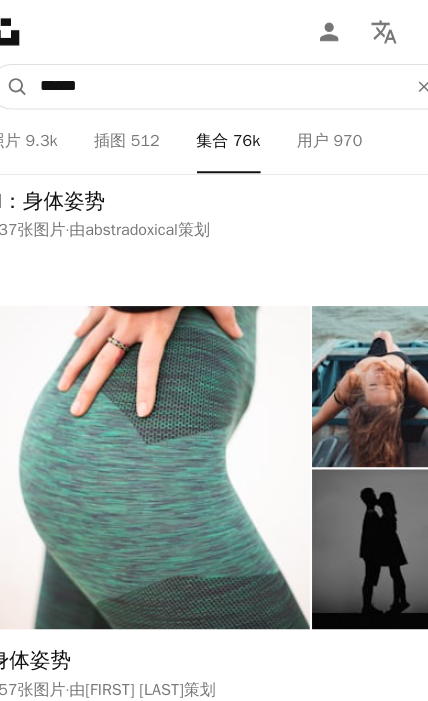 type on "**" 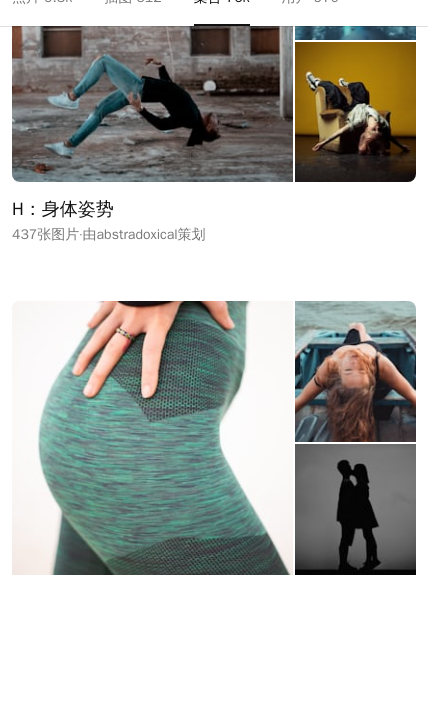 click on "A magnifying glass" at bounding box center (30, 76) 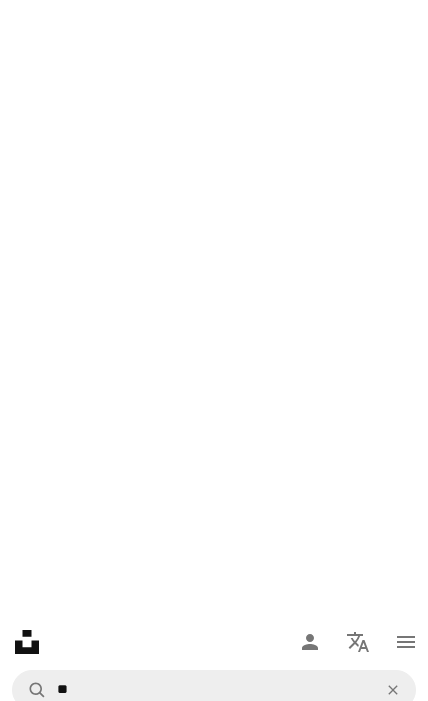 scroll, scrollTop: 2212, scrollLeft: 0, axis: vertical 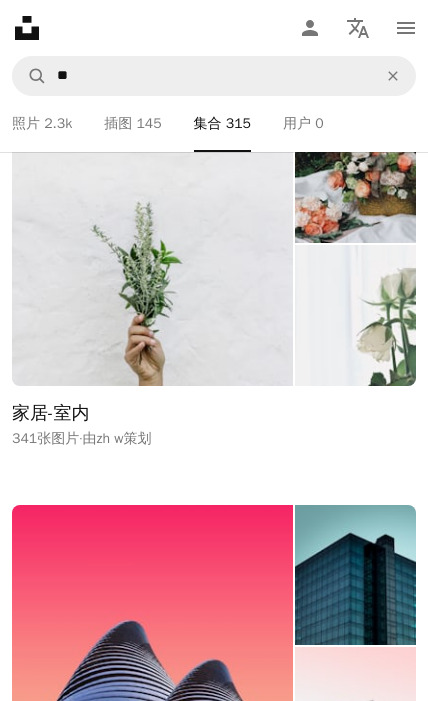 click on "A photo 照片   2.3k" at bounding box center (42, 124) 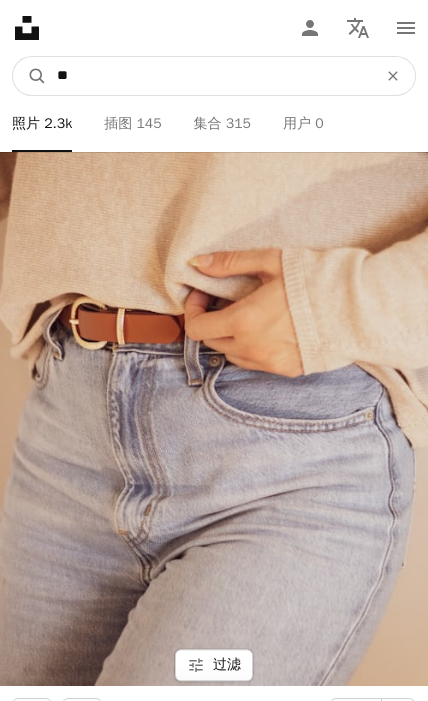click on "**" at bounding box center [209, 76] 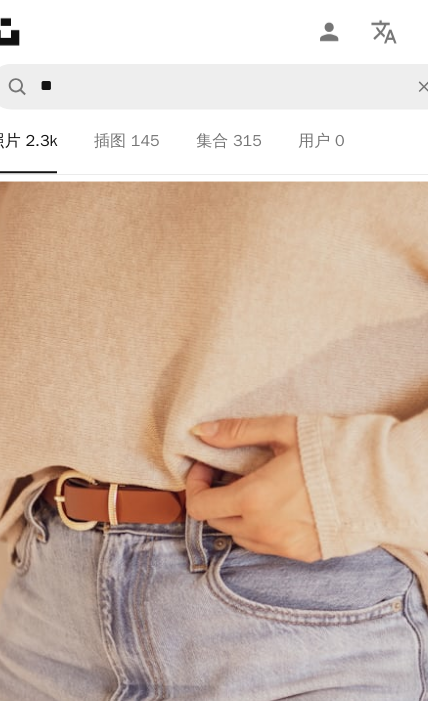 click on "145" at bounding box center [148, 124] 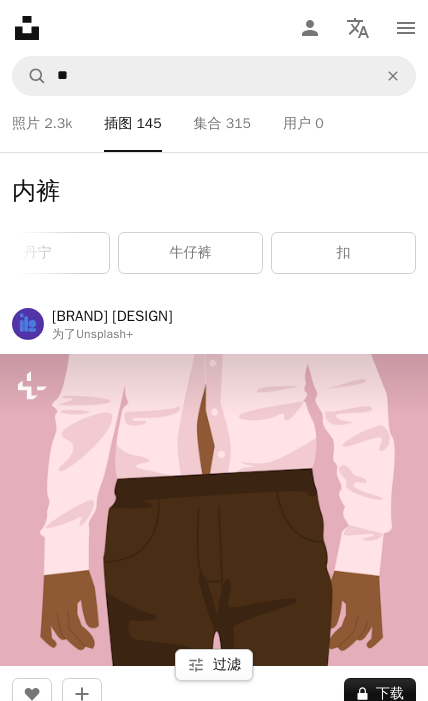 click on "扣" at bounding box center [343, 253] 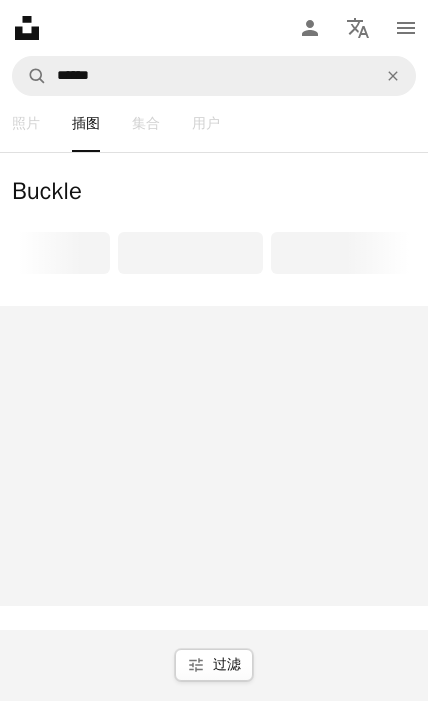 scroll, scrollTop: 0, scrollLeft: 1271, axis: horizontal 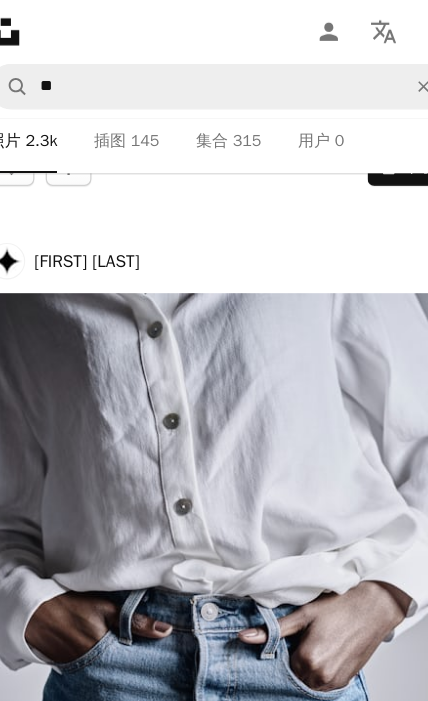 click on "Unsplash logo Unsplash Home" 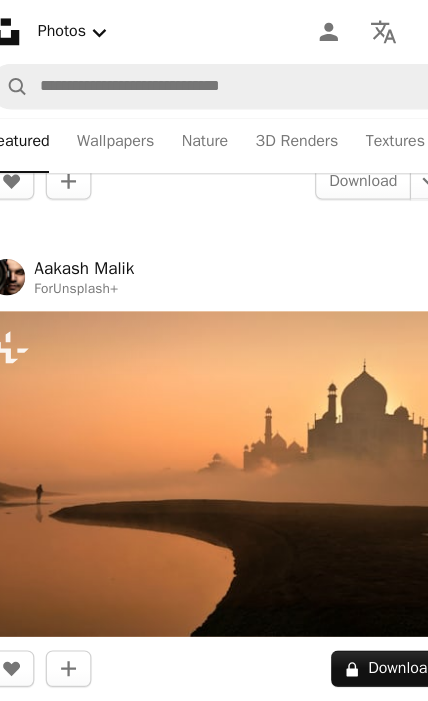 scroll, scrollTop: 0, scrollLeft: 0, axis: both 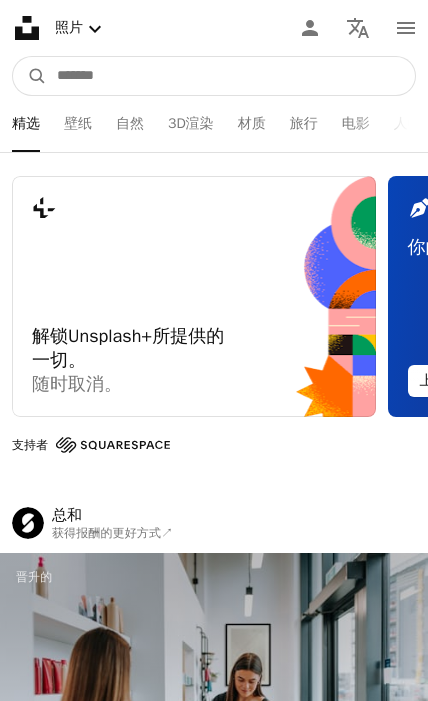 click at bounding box center [231, 76] 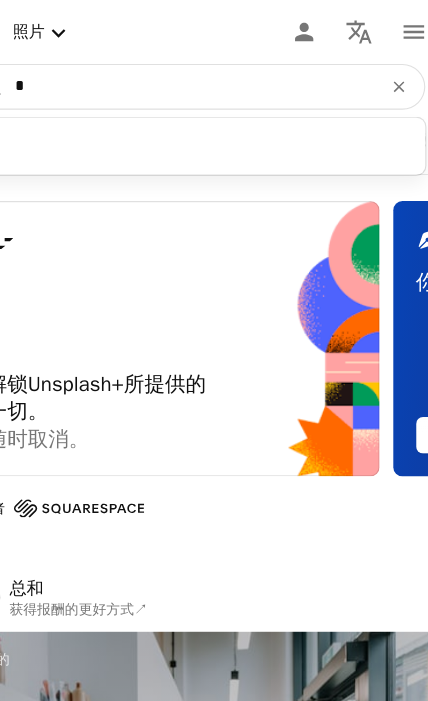 type on "*" 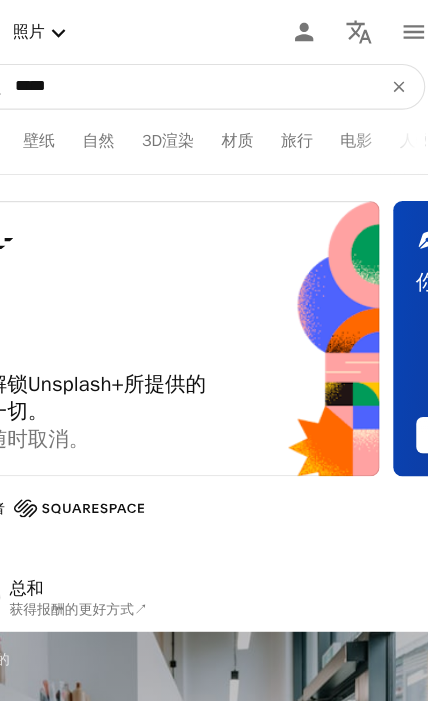 type on "**" 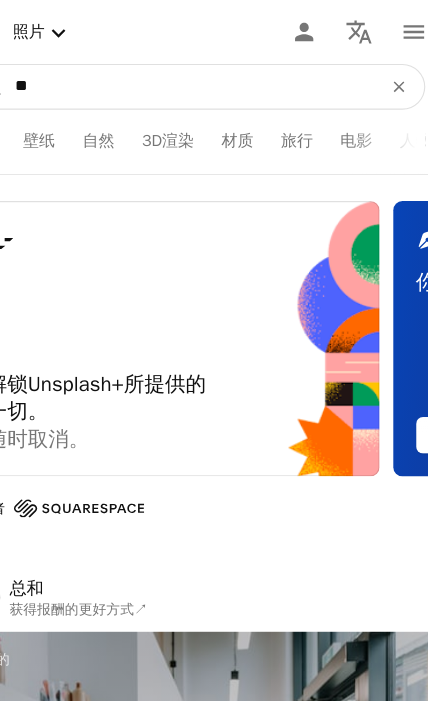 click on "A magnifying glass" at bounding box center (30, 76) 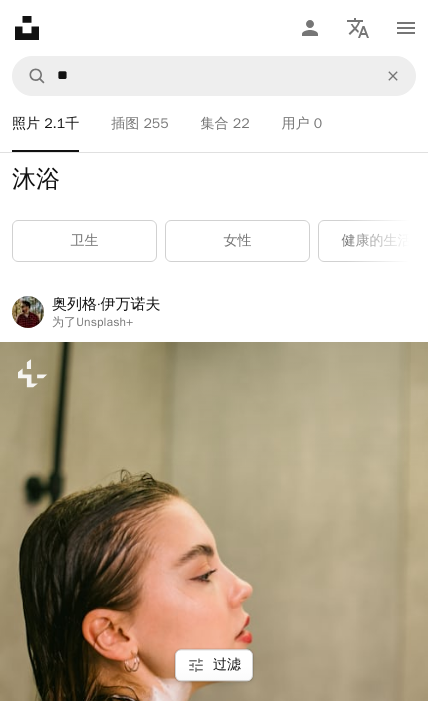 scroll, scrollTop: 0, scrollLeft: 0, axis: both 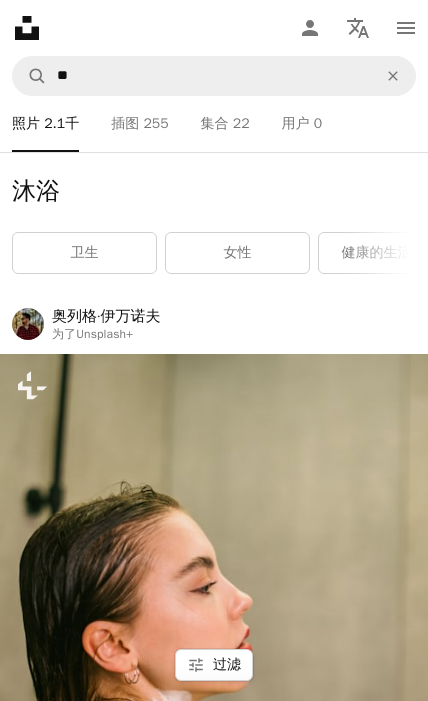click on "女性" at bounding box center [237, 253] 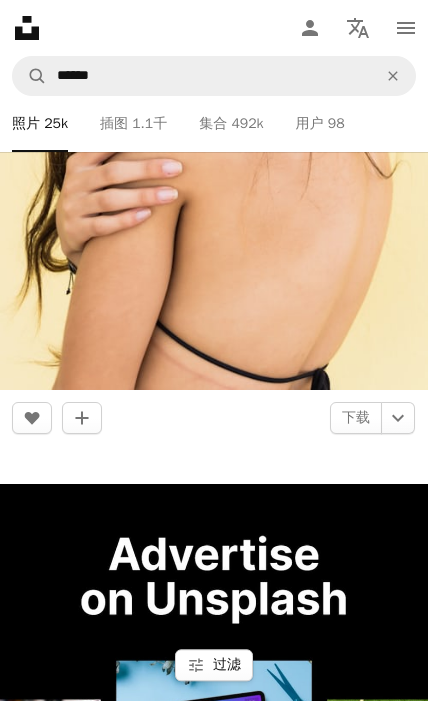 scroll, scrollTop: 1702, scrollLeft: 0, axis: vertical 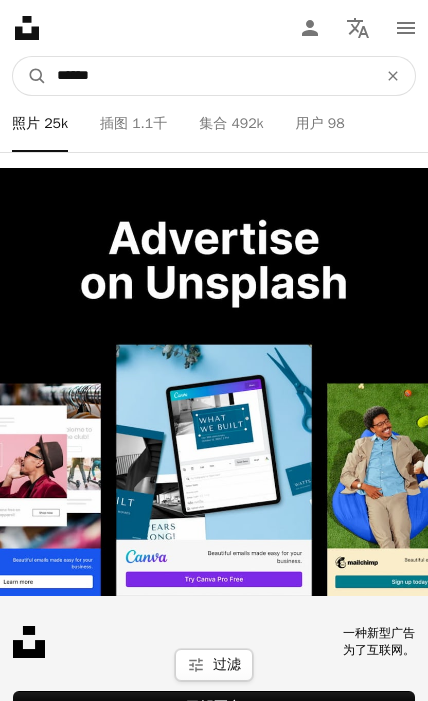 click on "******" at bounding box center (209, 76) 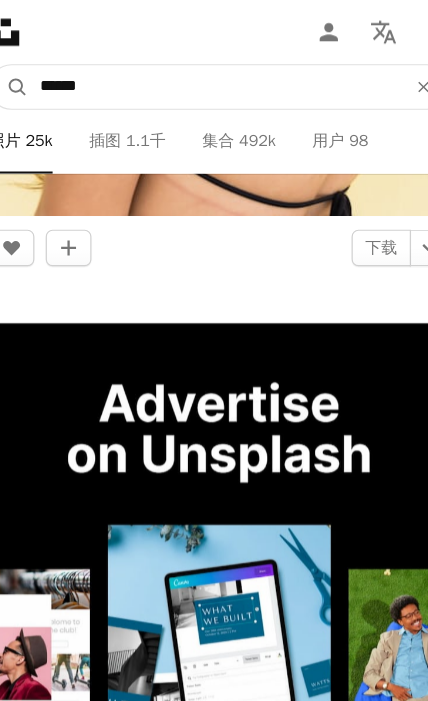 scroll, scrollTop: 1587, scrollLeft: 0, axis: vertical 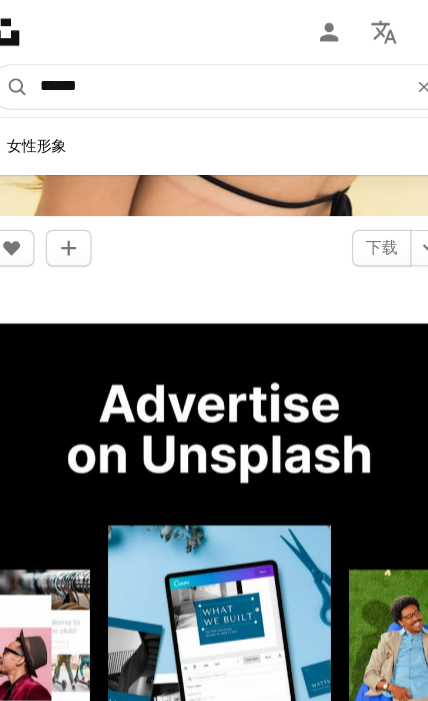 click on "******" at bounding box center (209, 76) 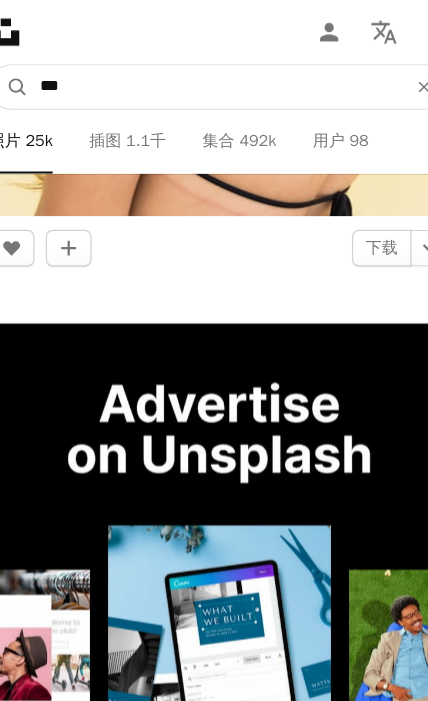 type on "*" 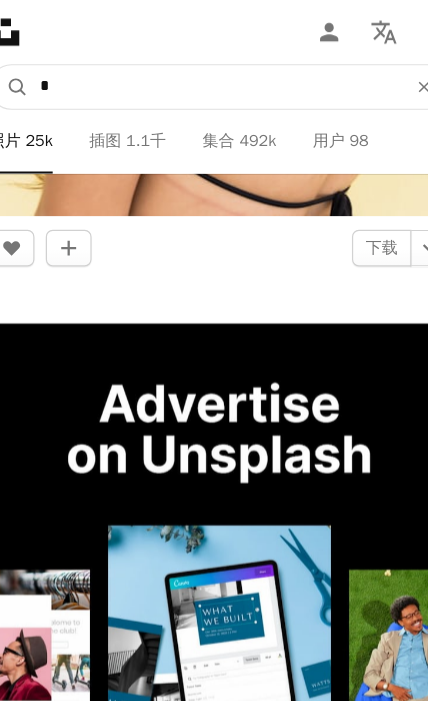 click on "A magnifying glass" at bounding box center (30, 76) 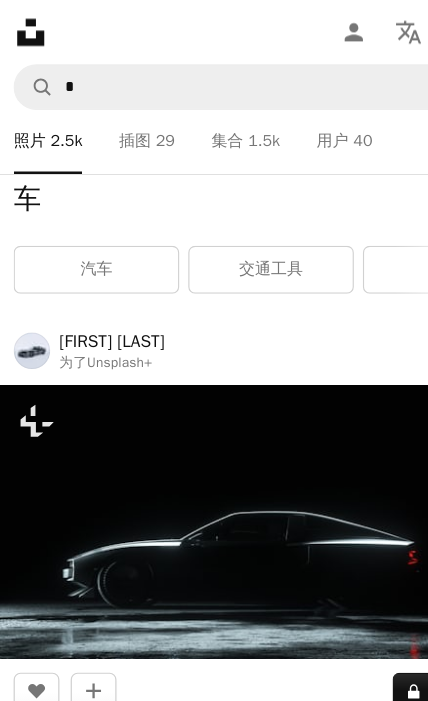 scroll, scrollTop: 0, scrollLeft: 0, axis: both 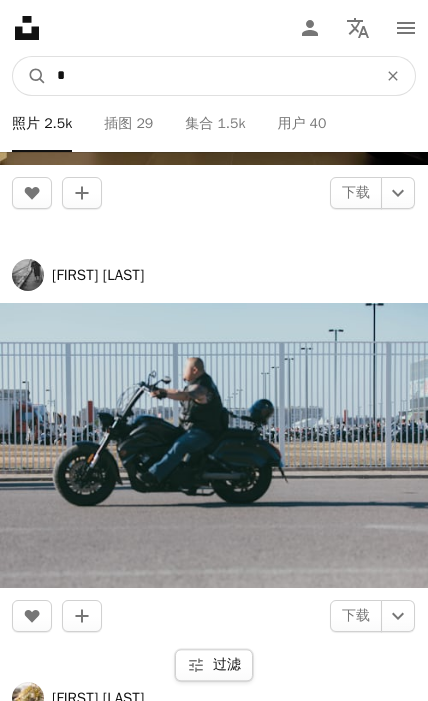 click on "*" at bounding box center [209, 76] 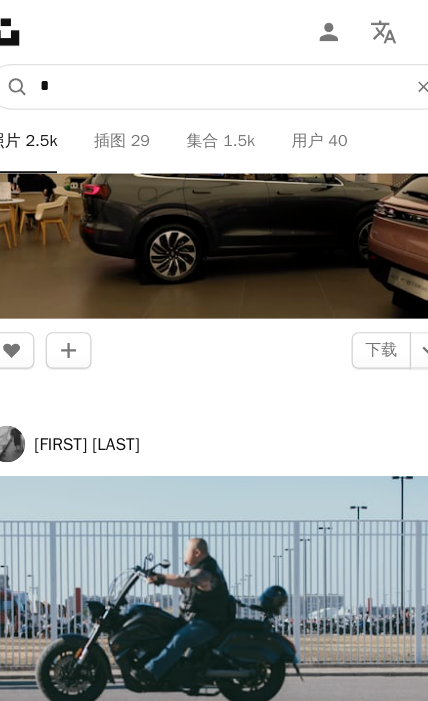 scroll, scrollTop: 9127, scrollLeft: 0, axis: vertical 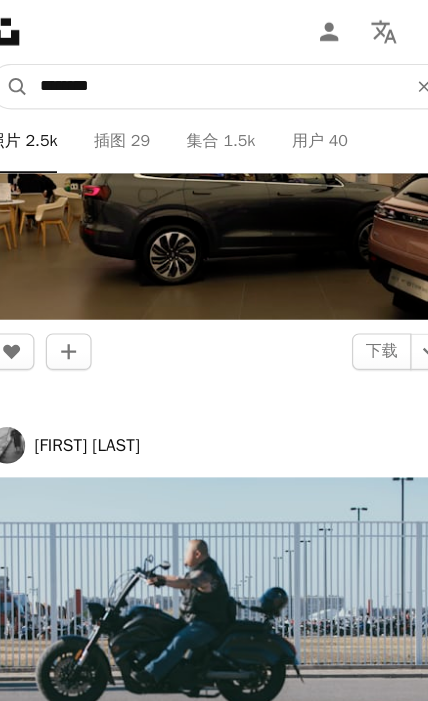 type on "***" 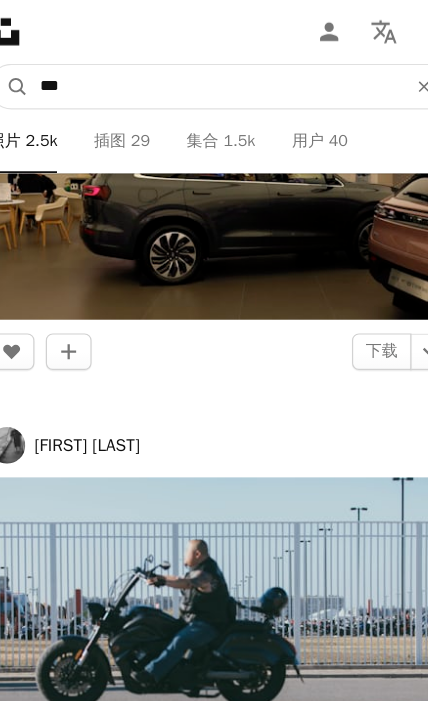 click on "A magnifying glass" at bounding box center (30, 76) 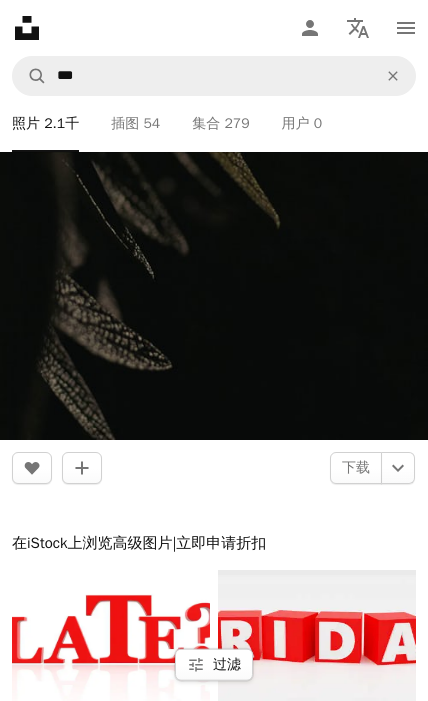 scroll, scrollTop: 13222, scrollLeft: 0, axis: vertical 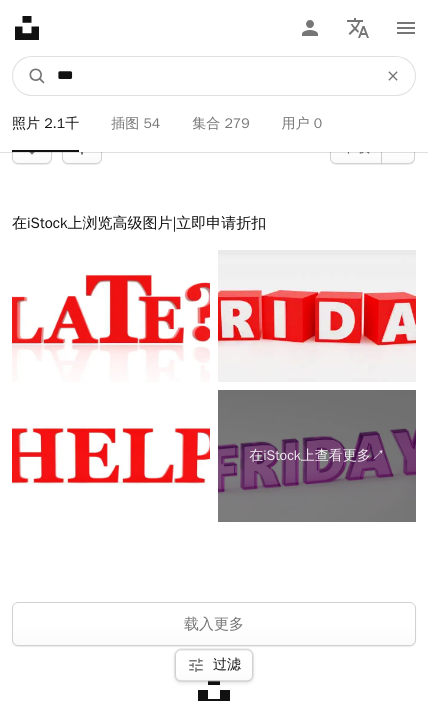 click on "***" at bounding box center (209, 76) 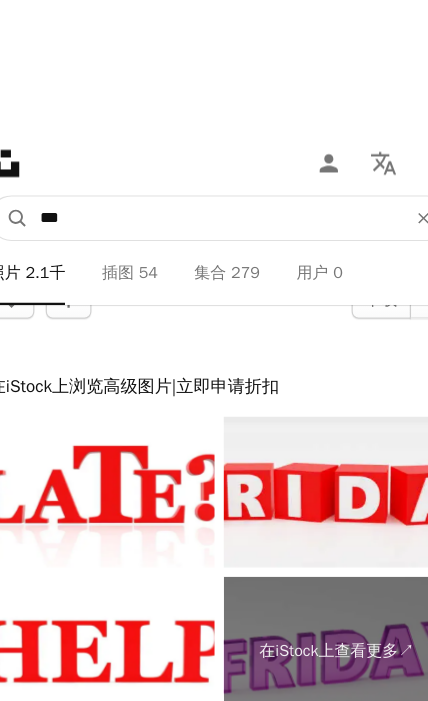 scroll, scrollTop: 13169, scrollLeft: 0, axis: vertical 